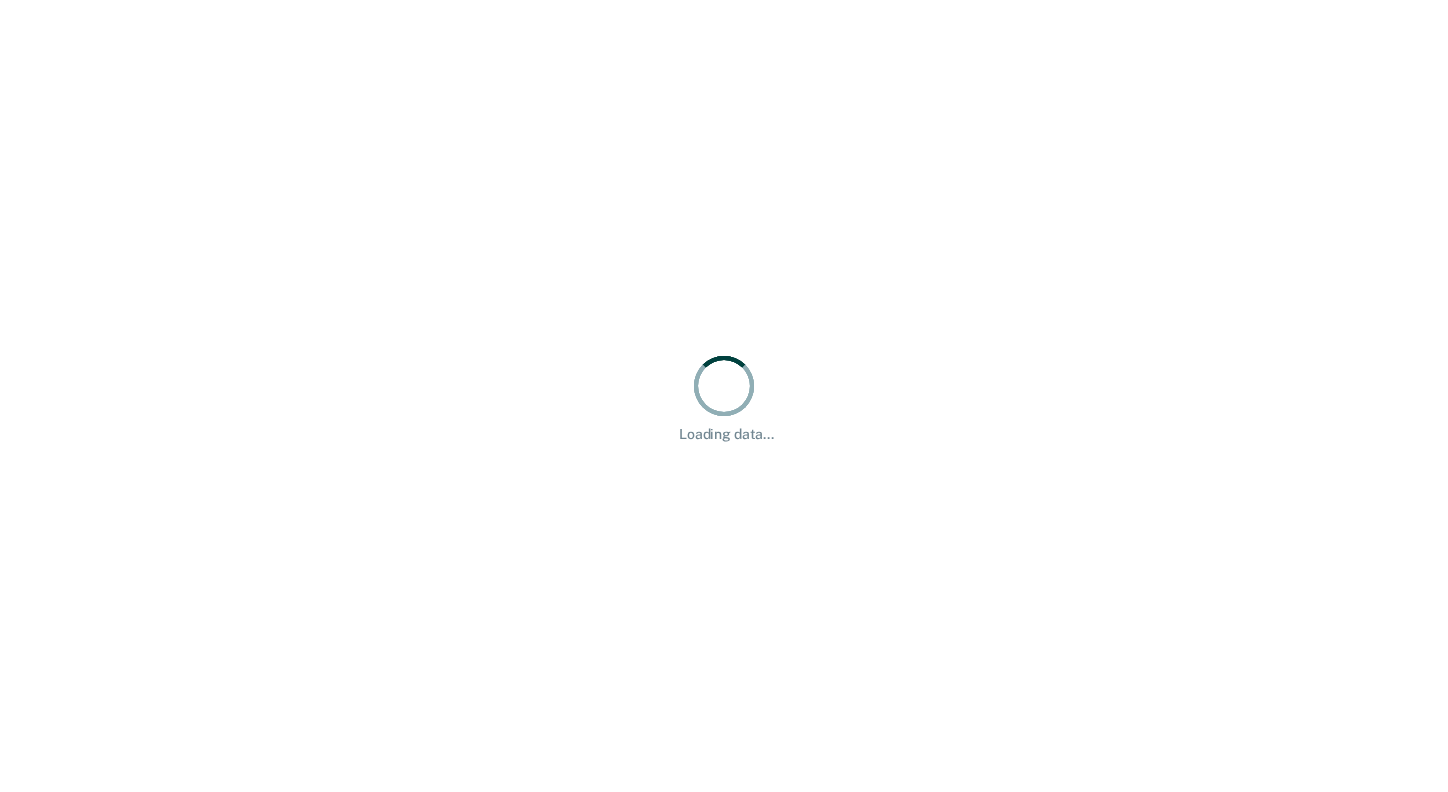 scroll, scrollTop: 0, scrollLeft: 0, axis: both 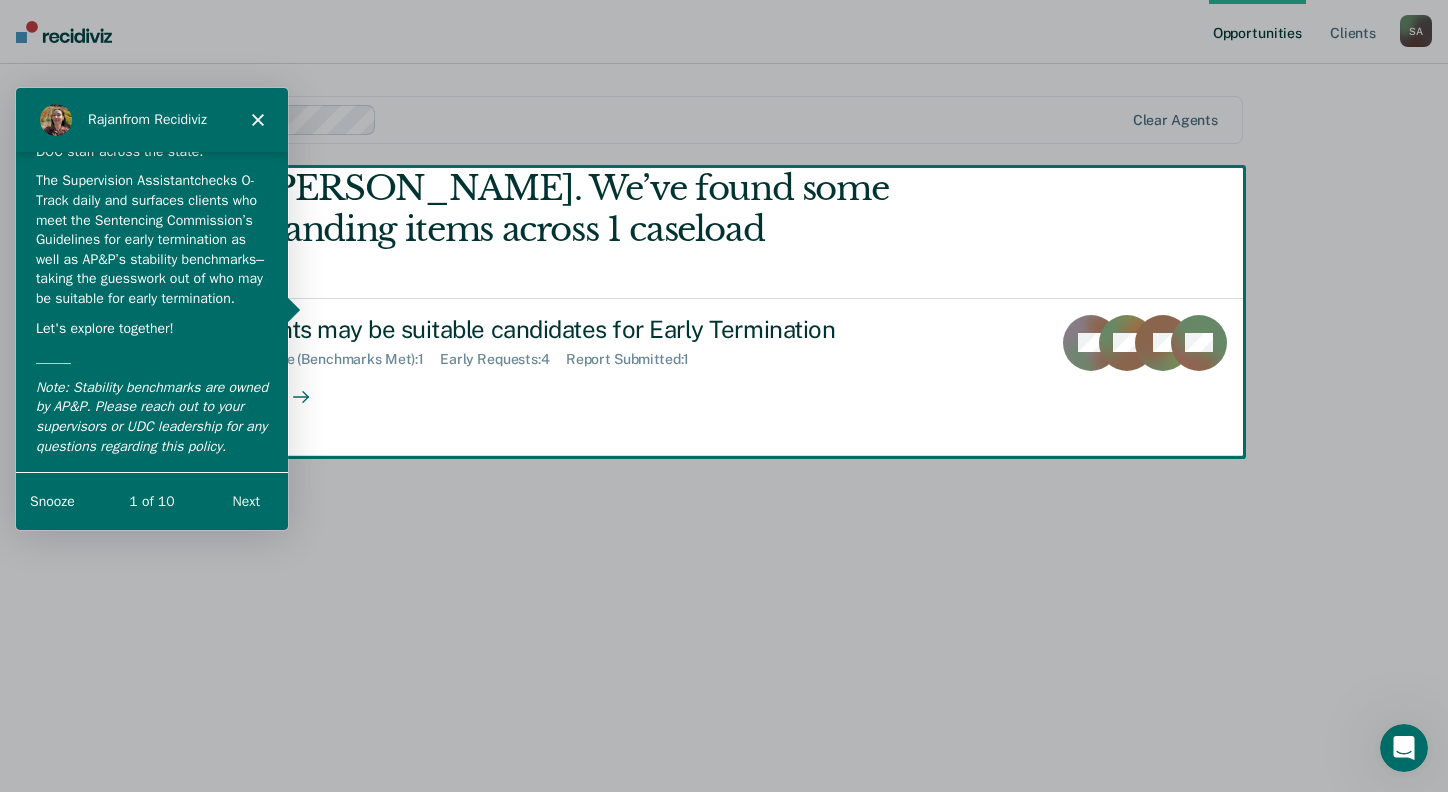 click 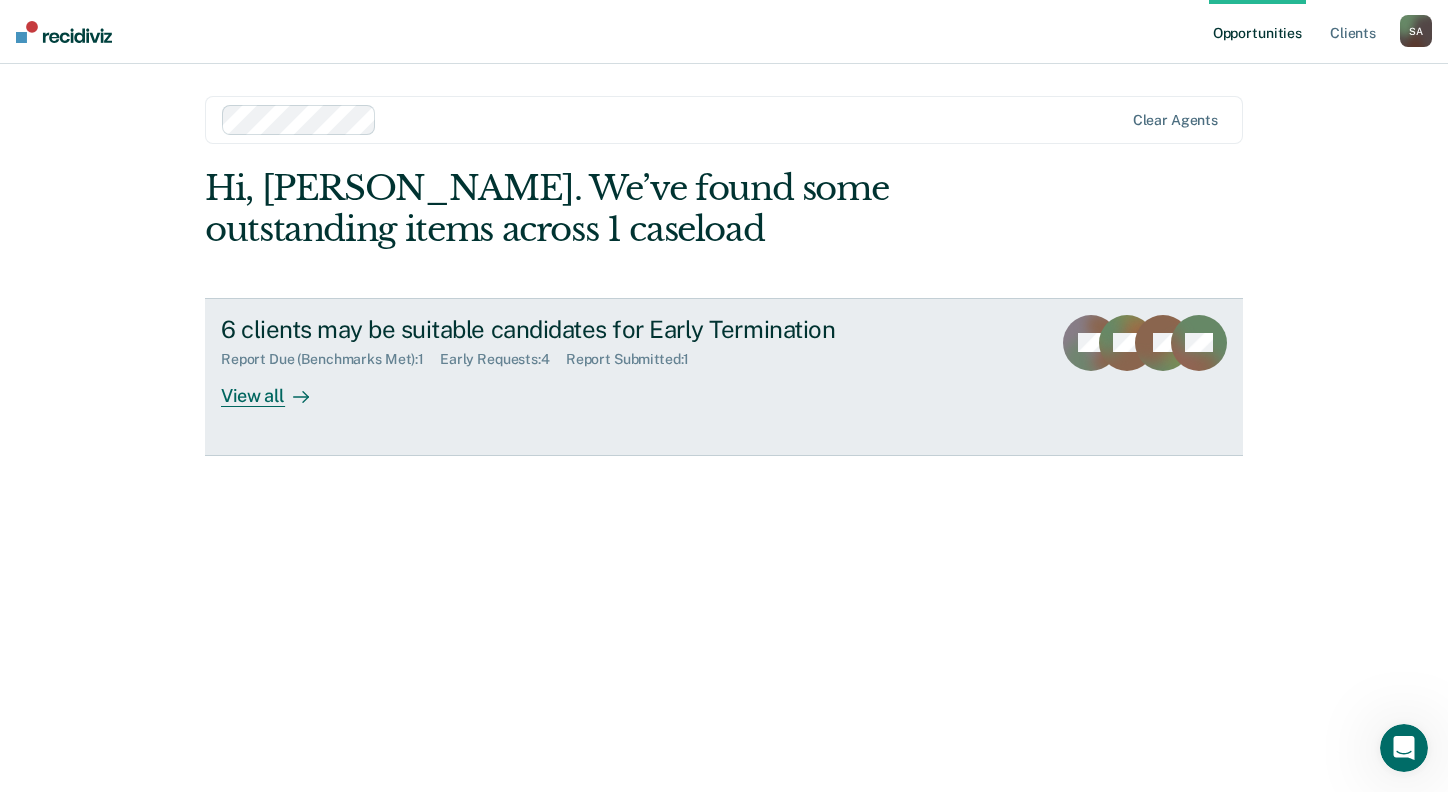 click on "View all" at bounding box center (277, 387) 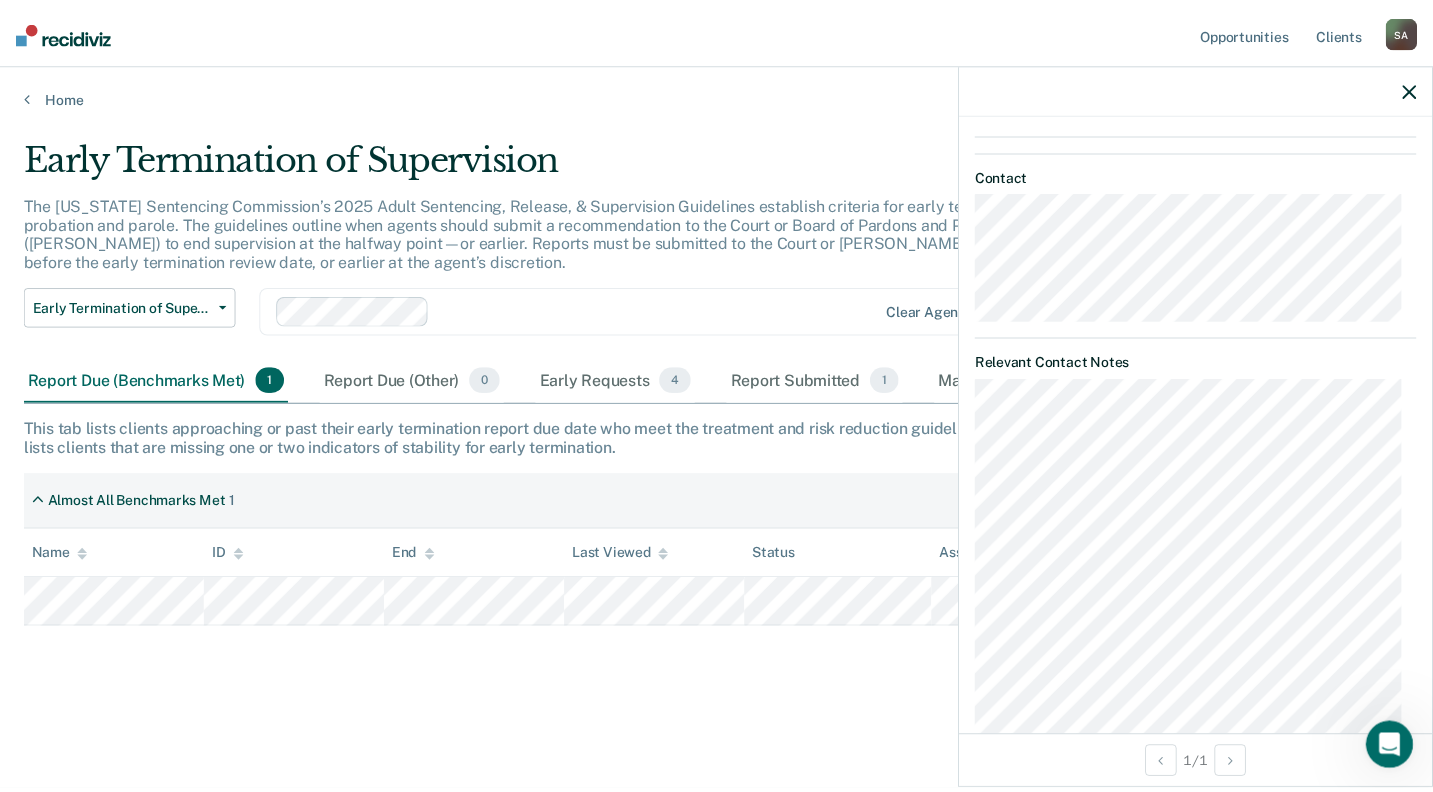 scroll, scrollTop: 1029, scrollLeft: 0, axis: vertical 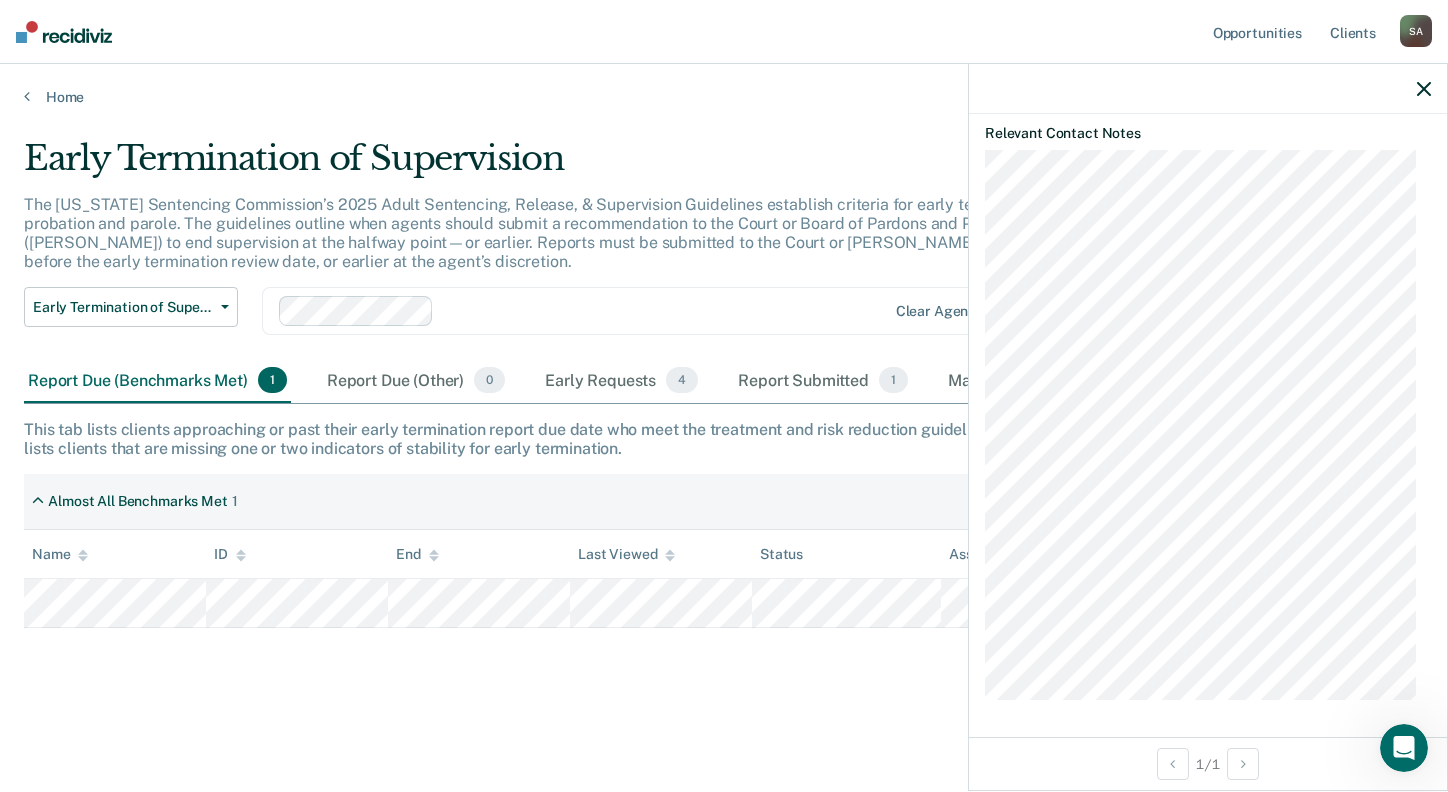 click 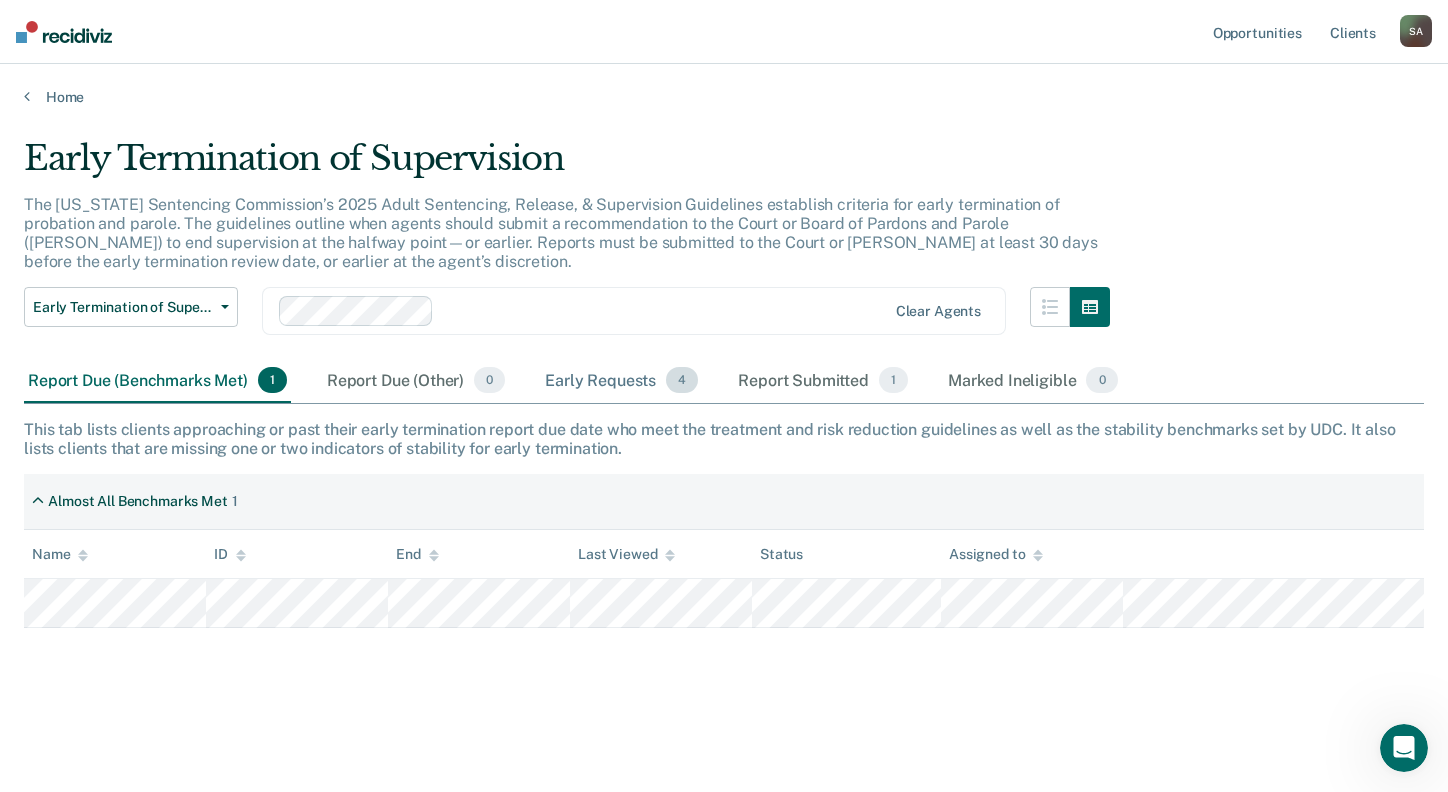 click on "Early Requests 4" at bounding box center (621, 381) 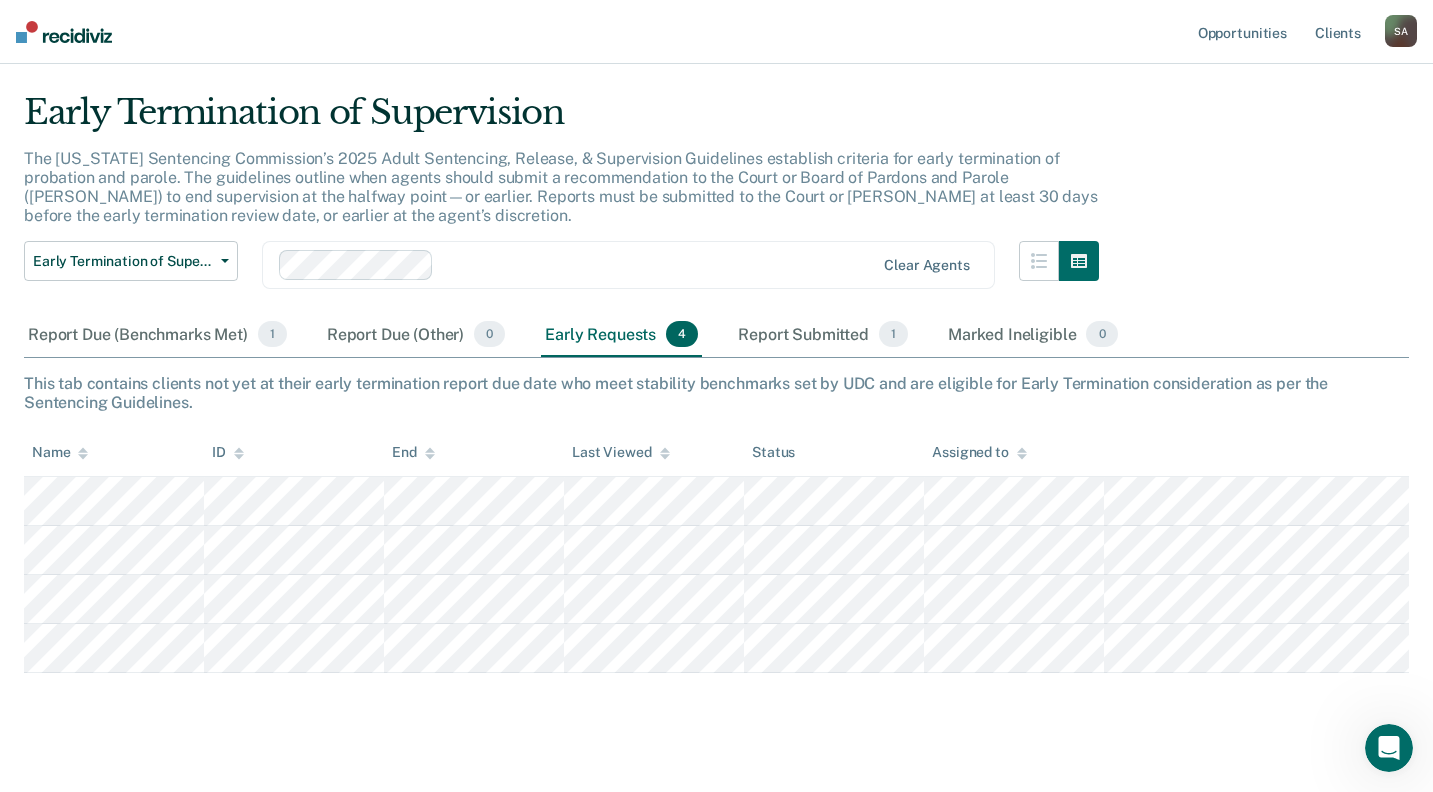 scroll, scrollTop: 71, scrollLeft: 0, axis: vertical 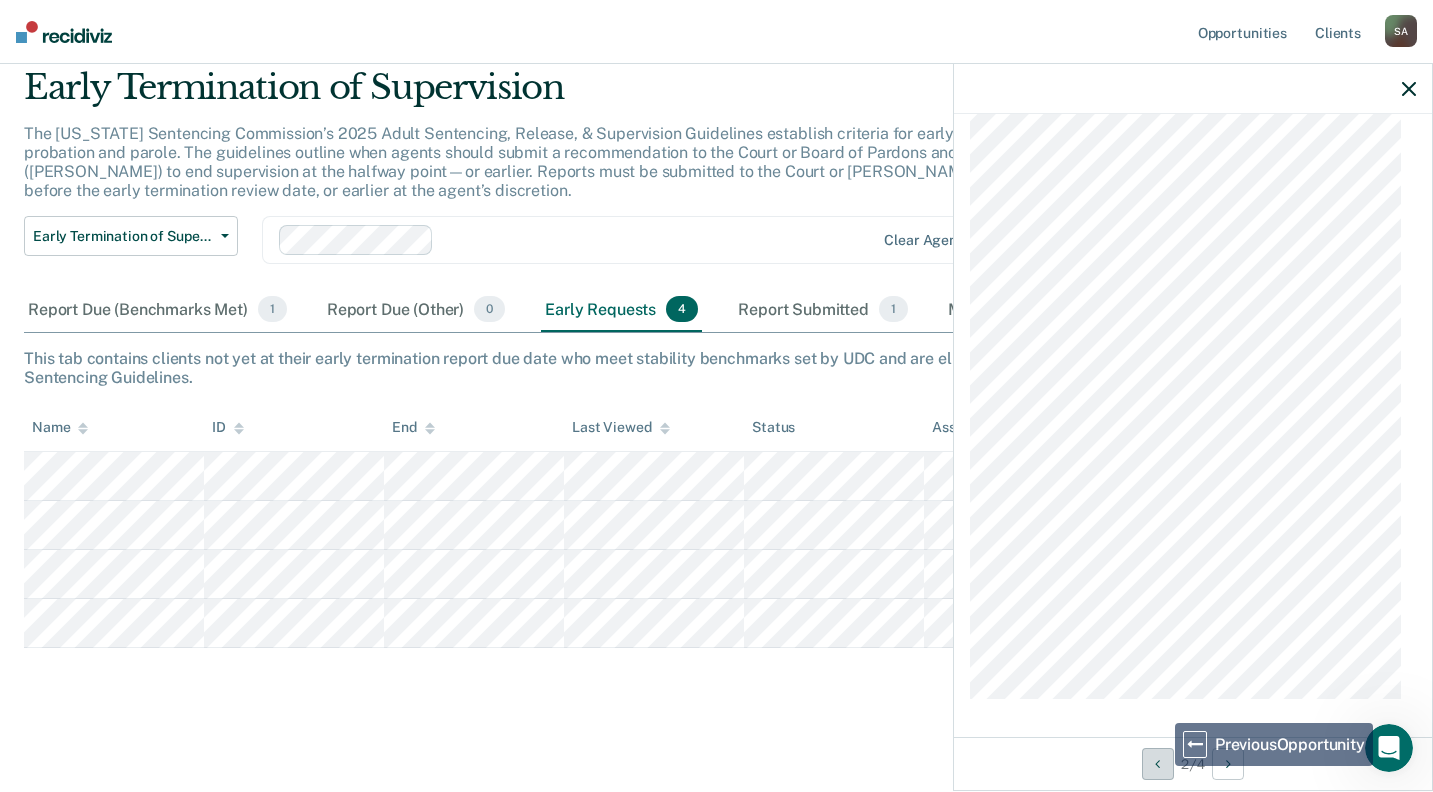 click at bounding box center (1157, 764) 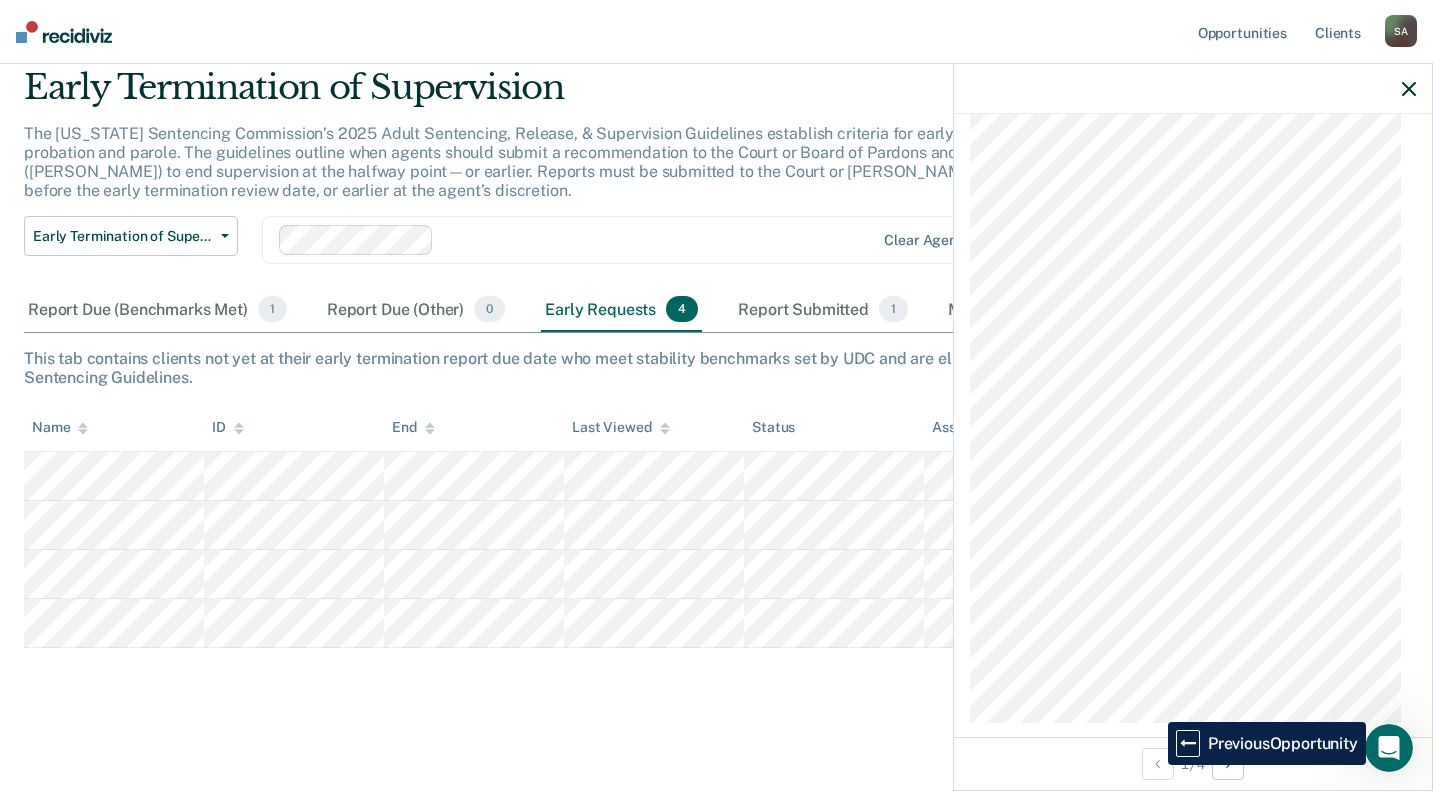 scroll, scrollTop: 752, scrollLeft: 0, axis: vertical 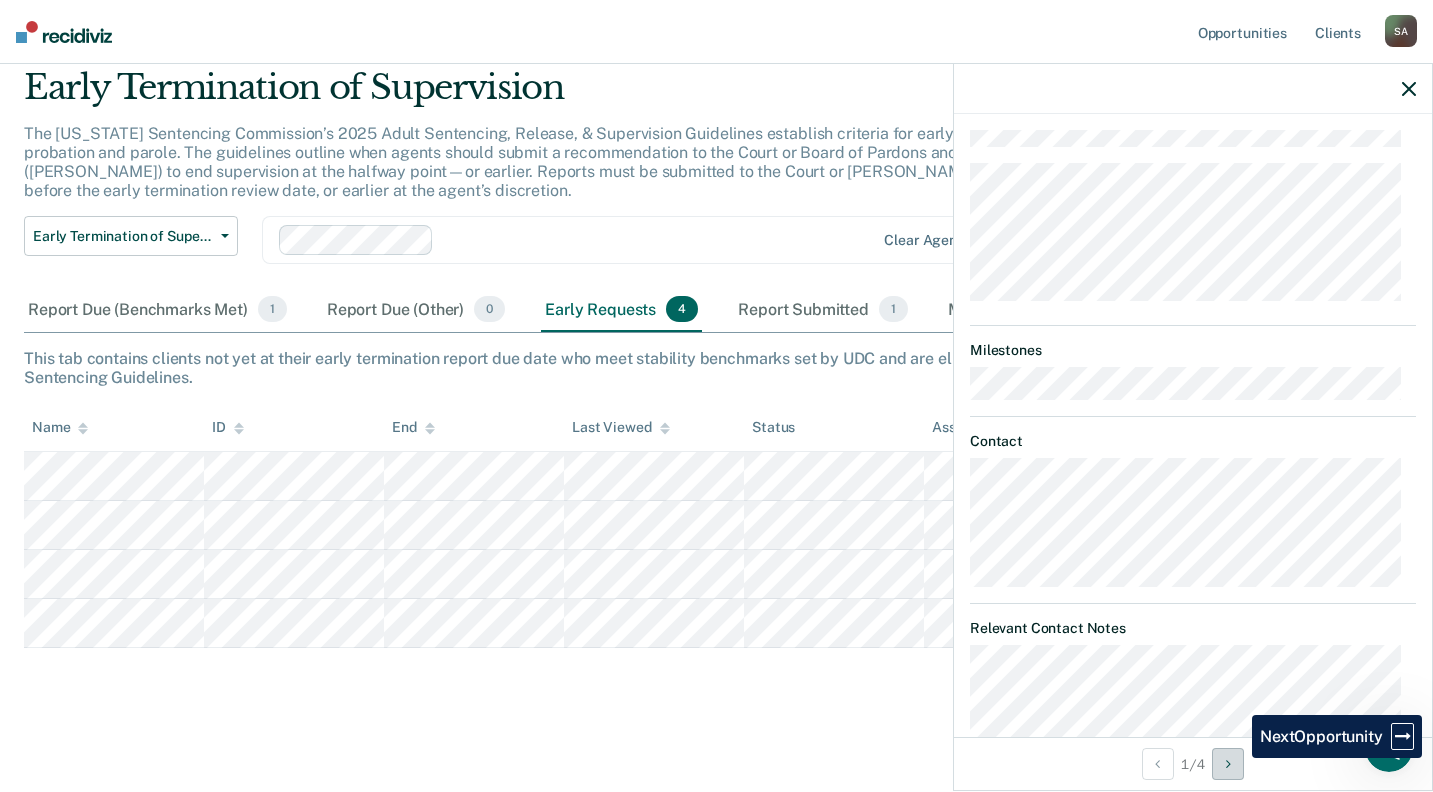 click at bounding box center [1228, 764] 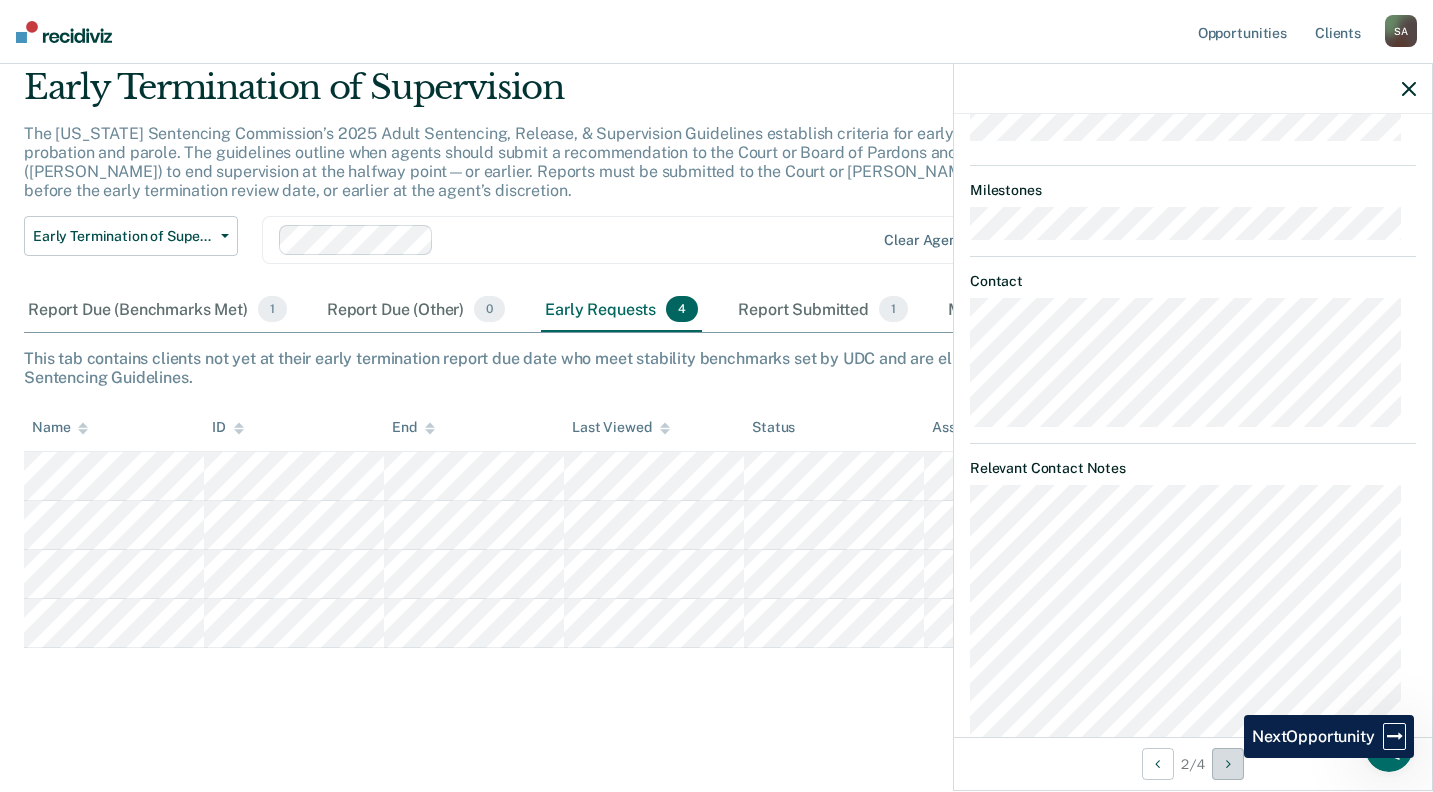 click at bounding box center (1228, 764) 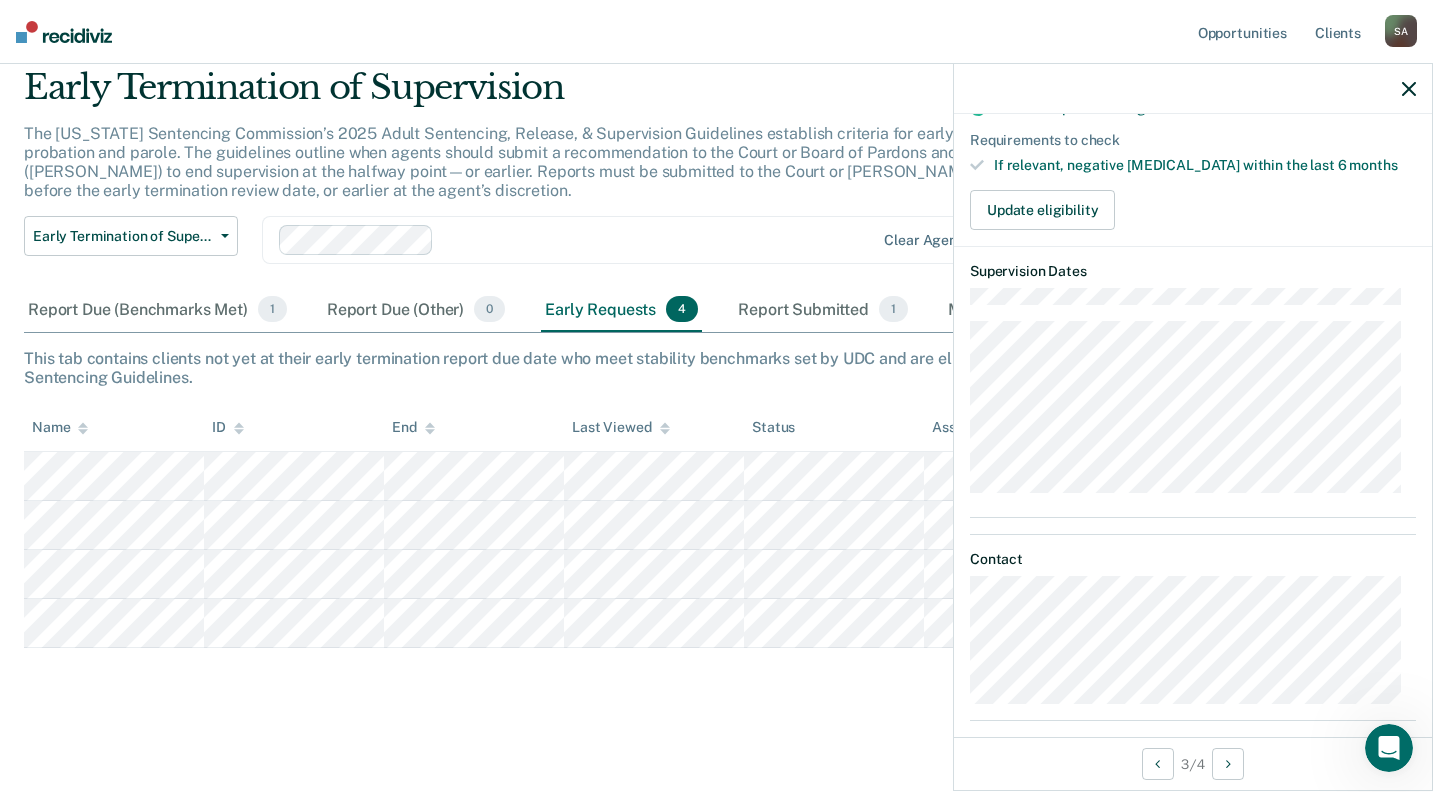 scroll, scrollTop: 0, scrollLeft: 0, axis: both 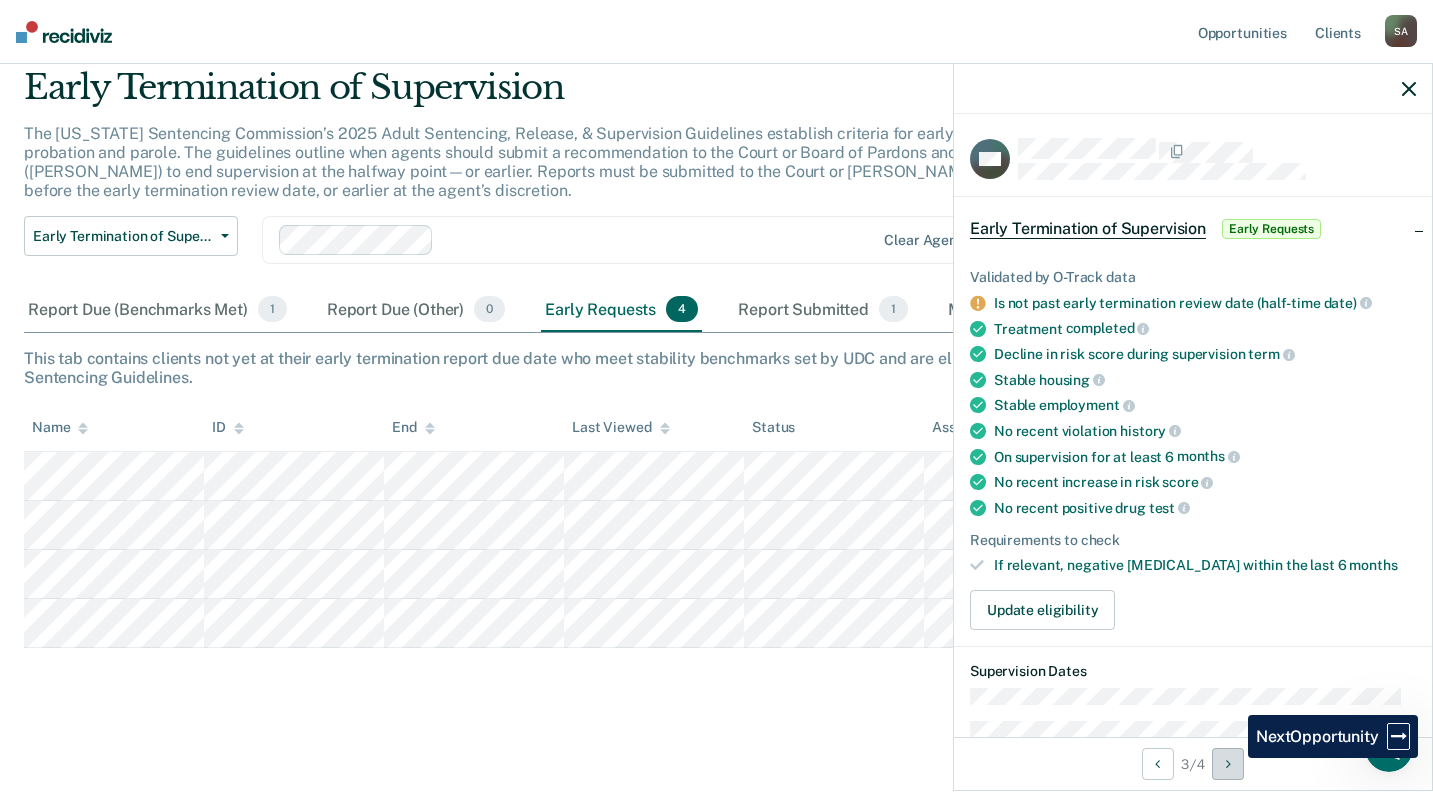 click at bounding box center [1228, 764] 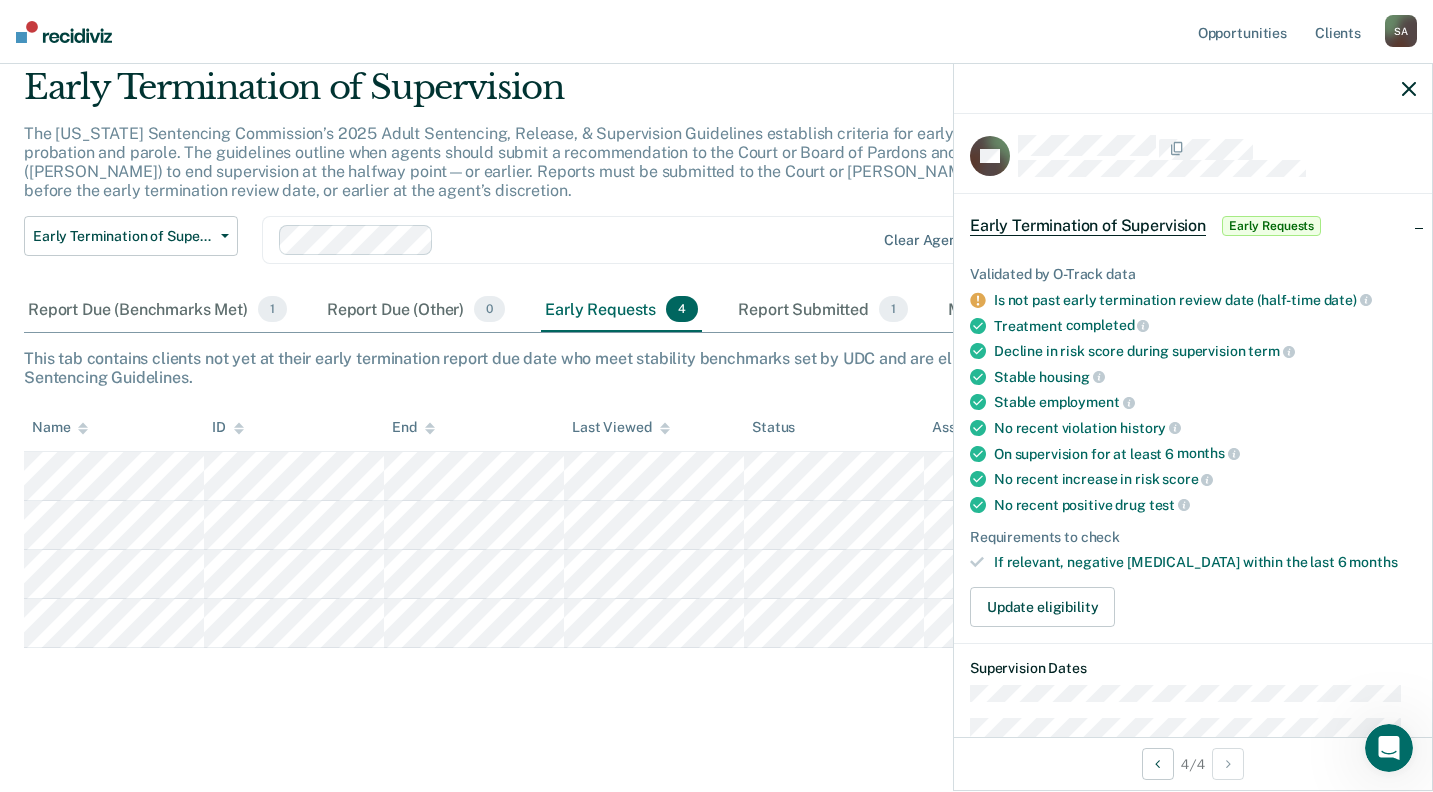 scroll, scrollTop: 0, scrollLeft: 0, axis: both 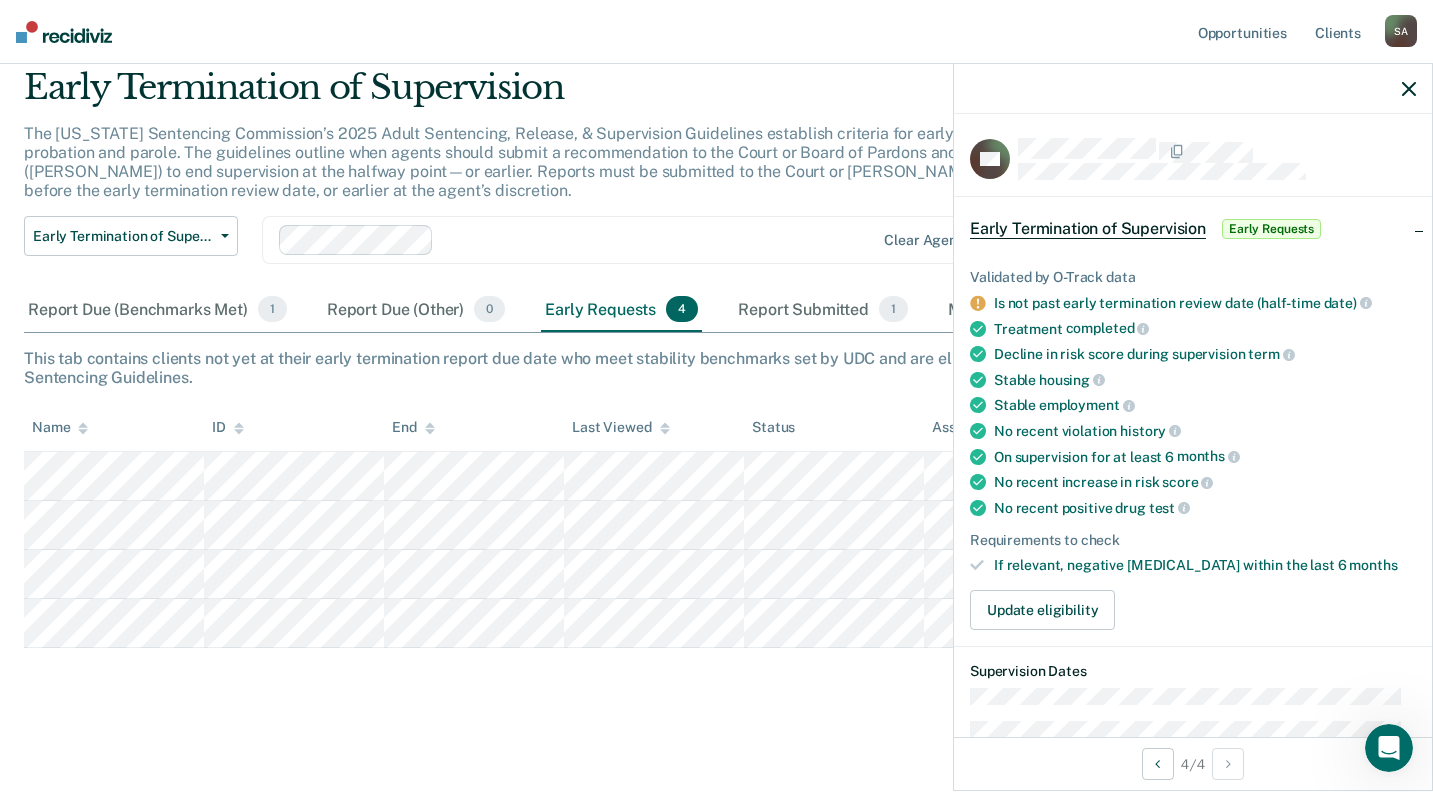 click at bounding box center [1409, 88] 